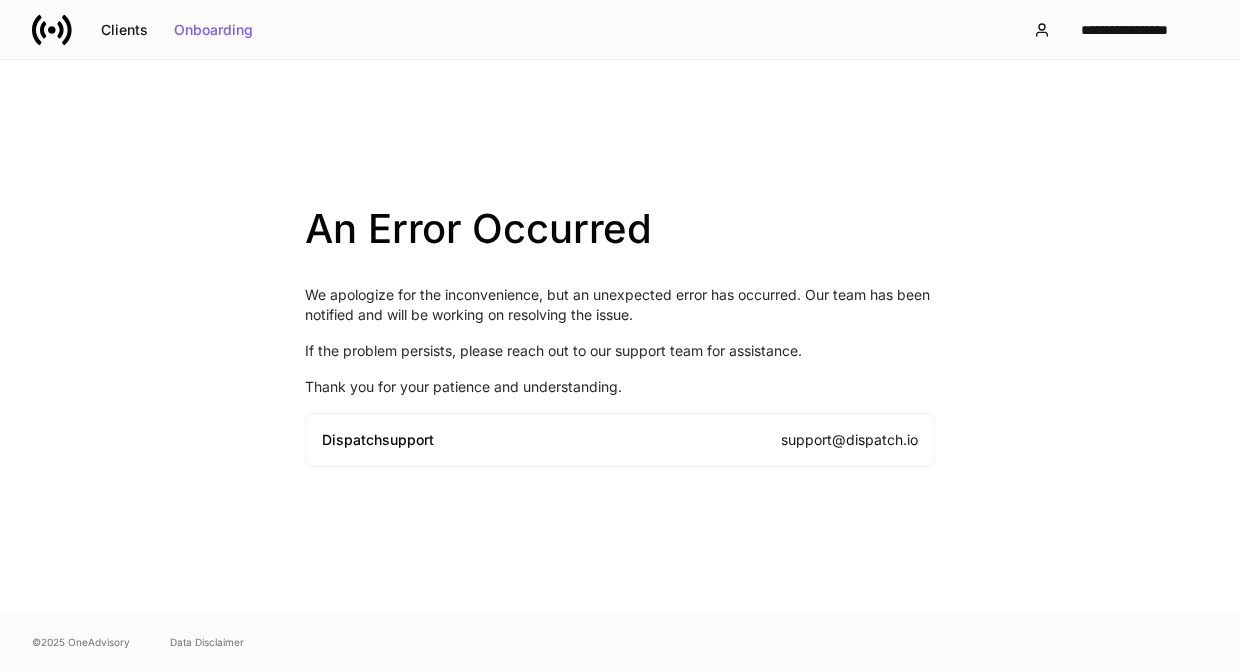 scroll, scrollTop: 0, scrollLeft: 0, axis: both 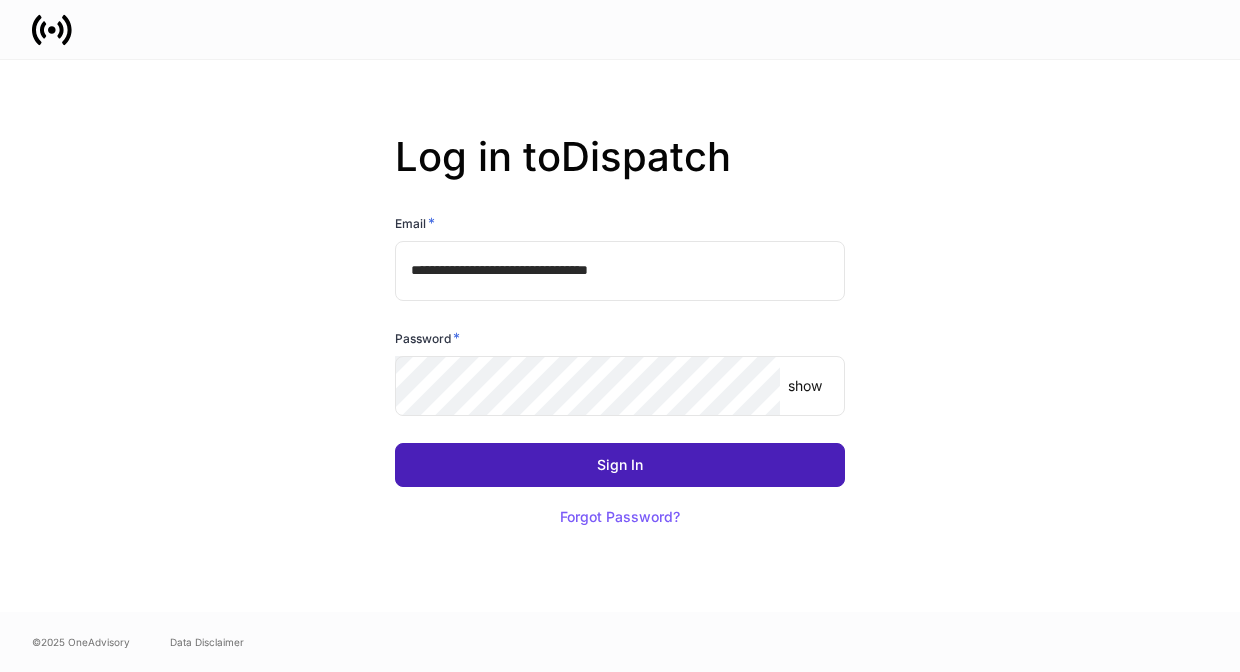 click on "Sign In" at bounding box center (620, 465) 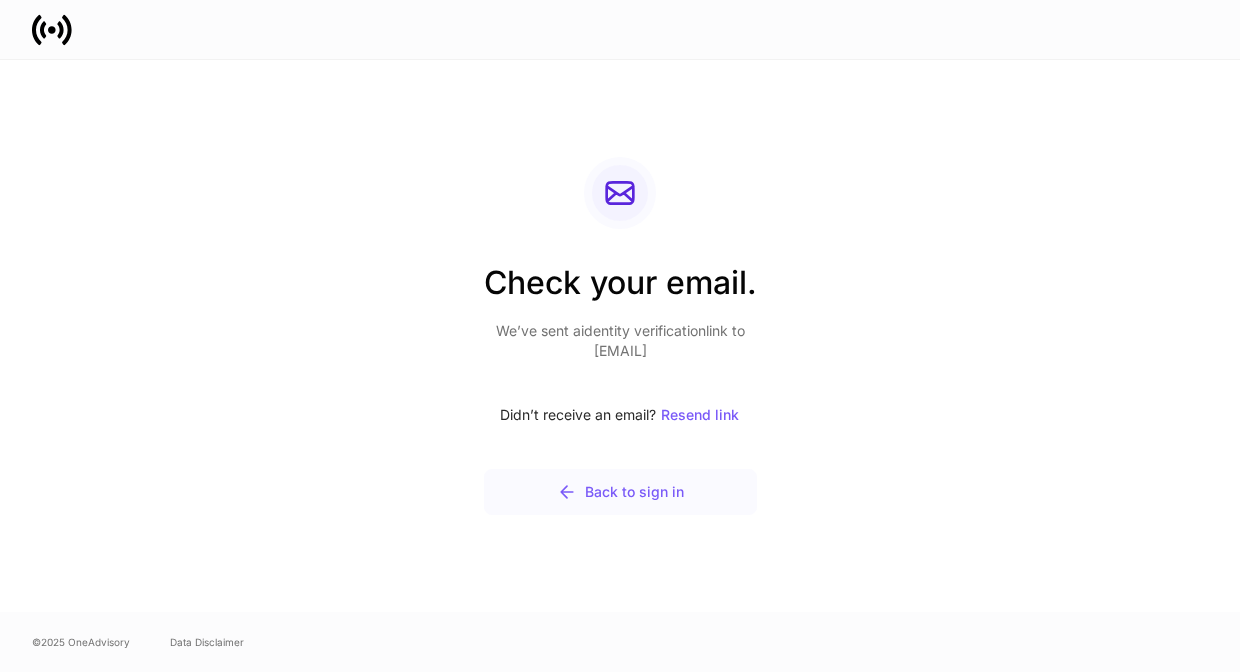 click on "Back to sign in" at bounding box center (620, 492) 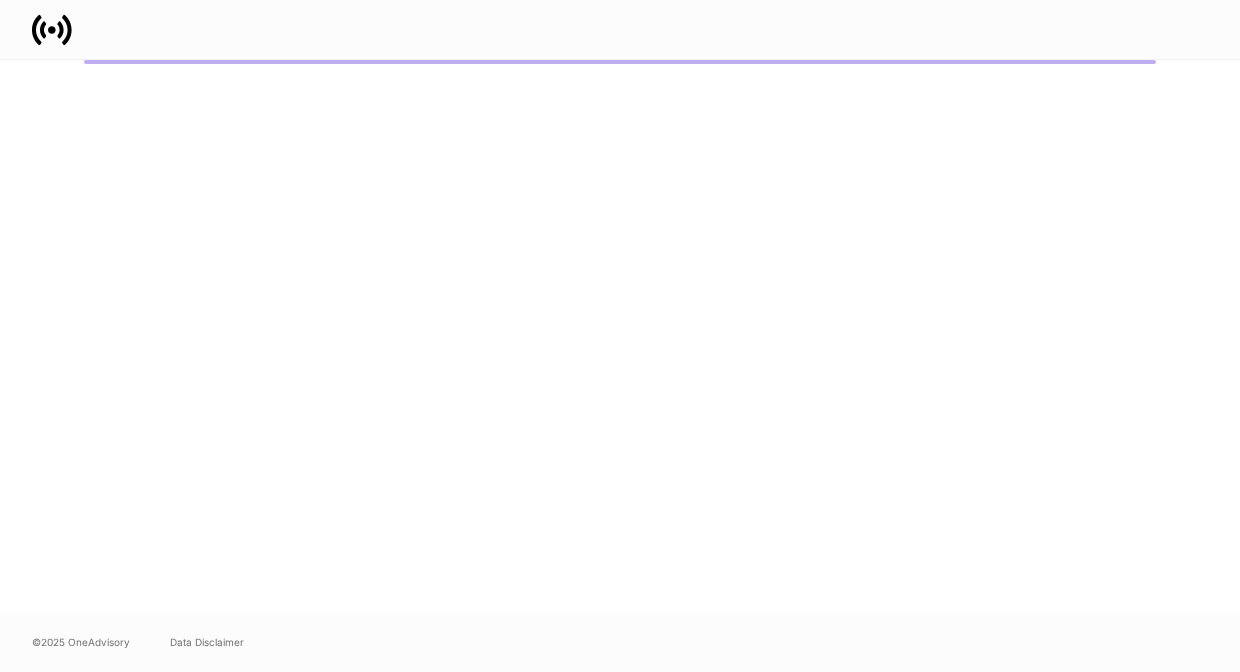scroll, scrollTop: 0, scrollLeft: 0, axis: both 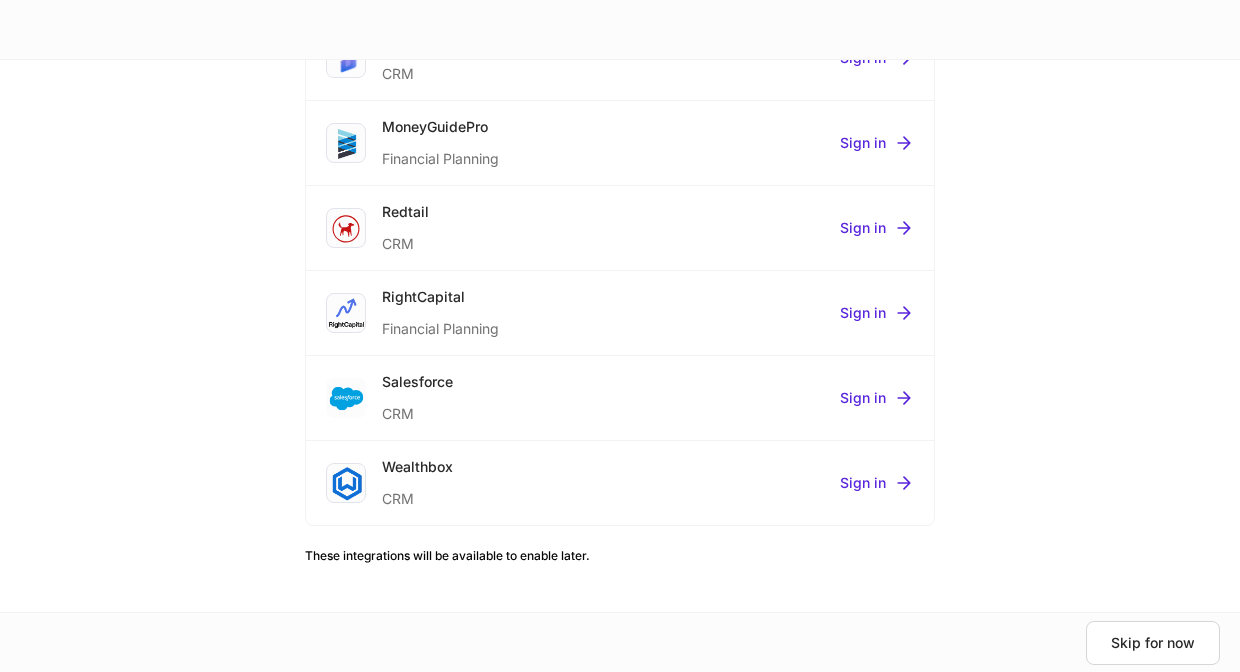 click on "Salesforce CRM Sign in" at bounding box center (620, 398) 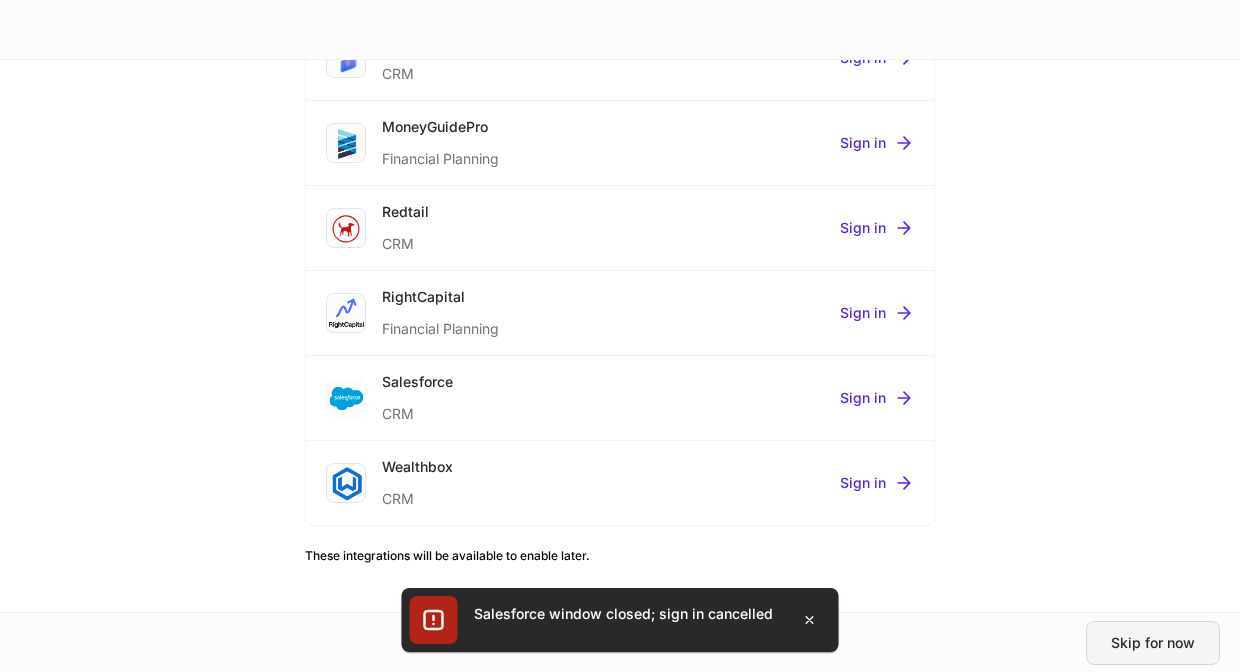 click on "Skip for now" at bounding box center [1153, 643] 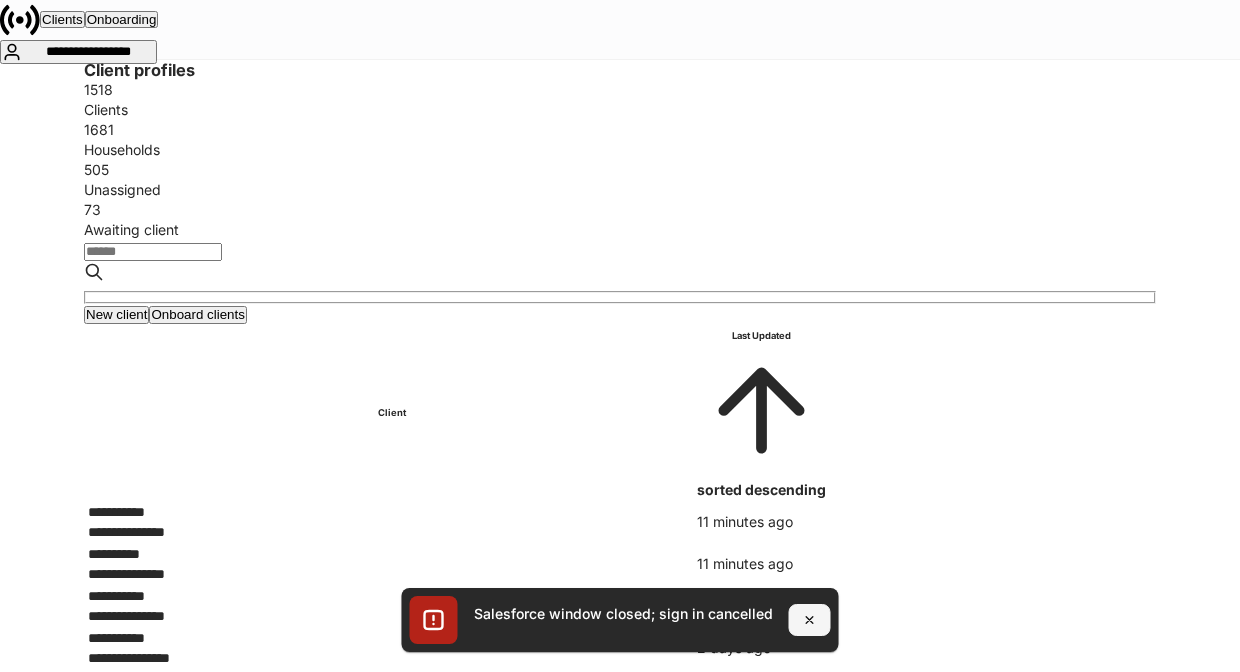 click 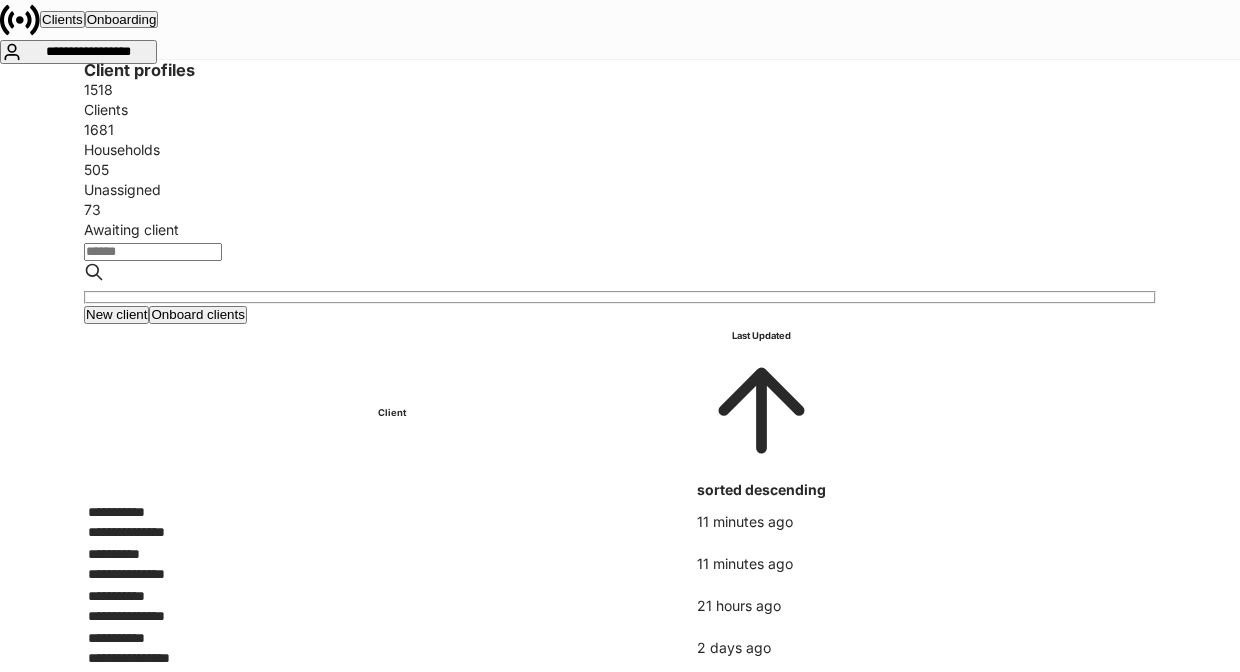 scroll, scrollTop: 154, scrollLeft: 0, axis: vertical 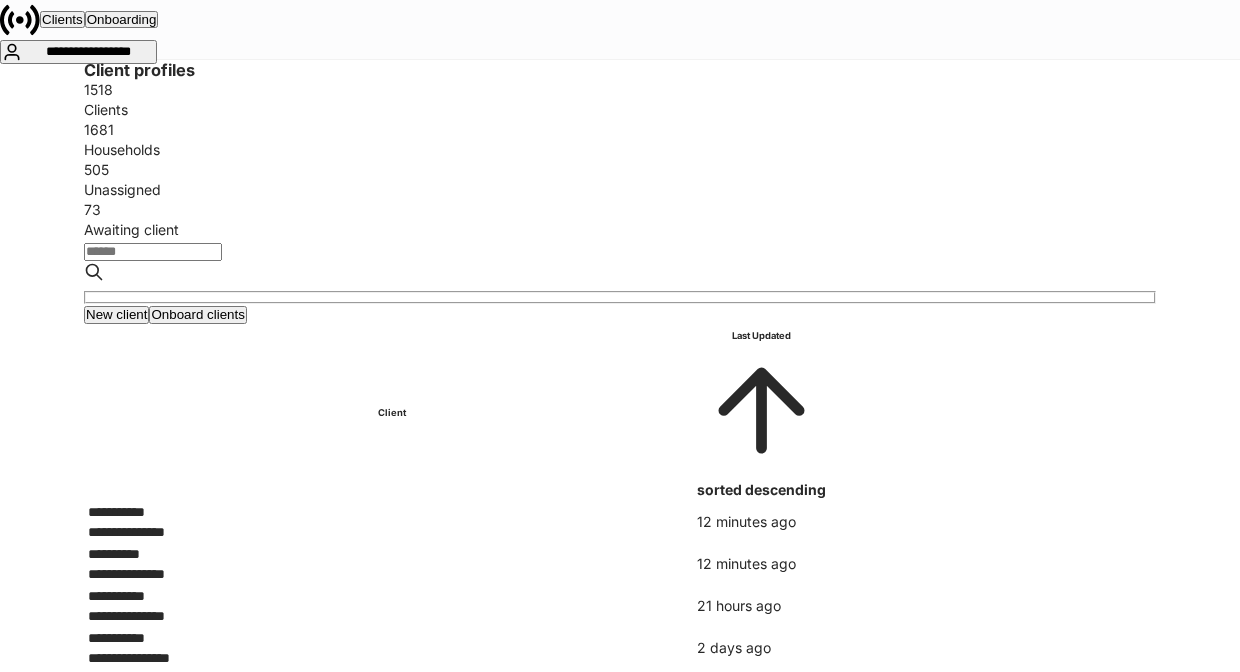 click on "New client" at bounding box center (116, 314) 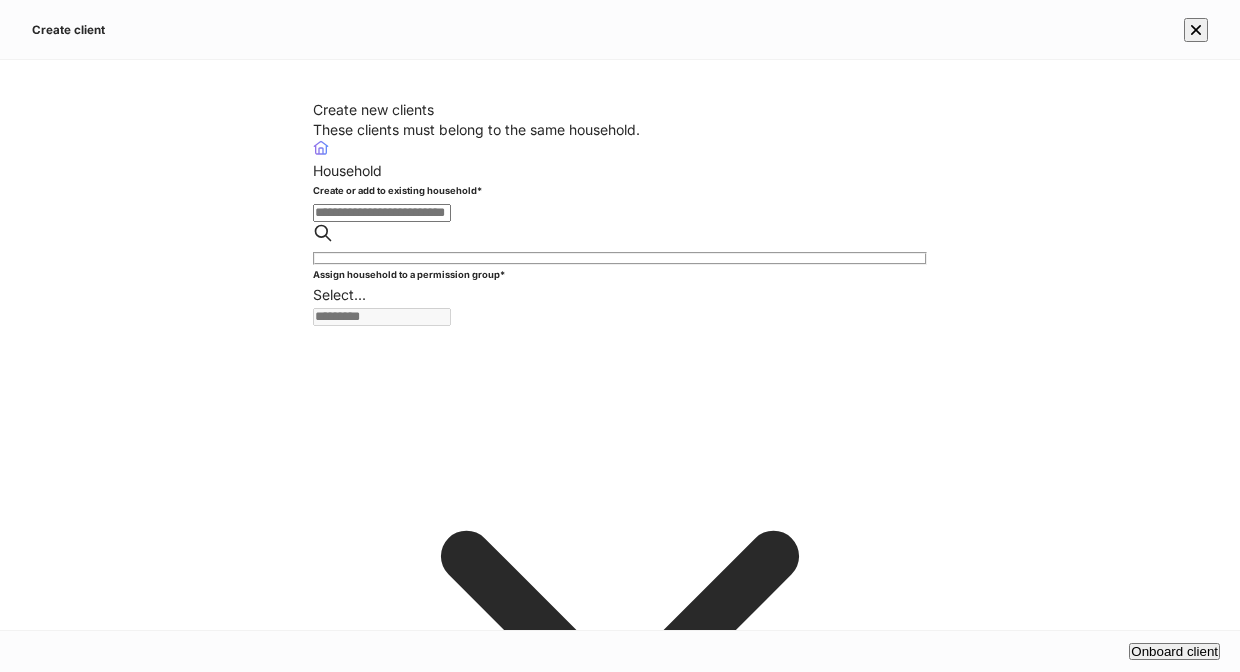 click at bounding box center (382, 213) 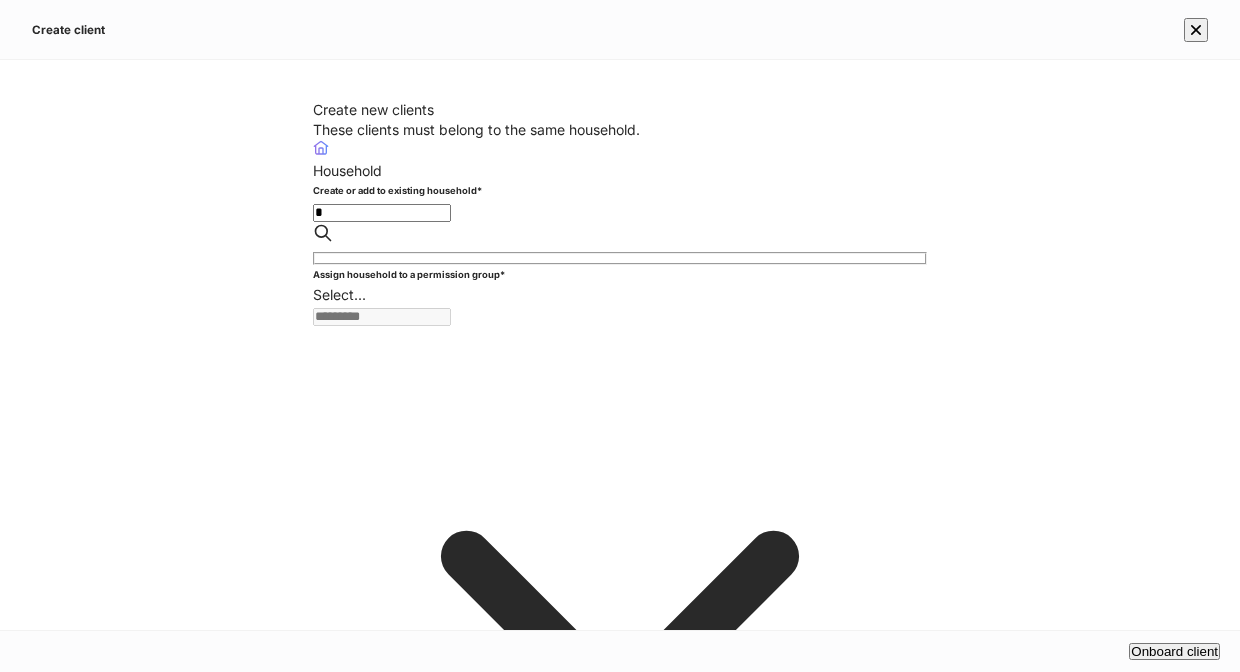 scroll, scrollTop: 0, scrollLeft: 0, axis: both 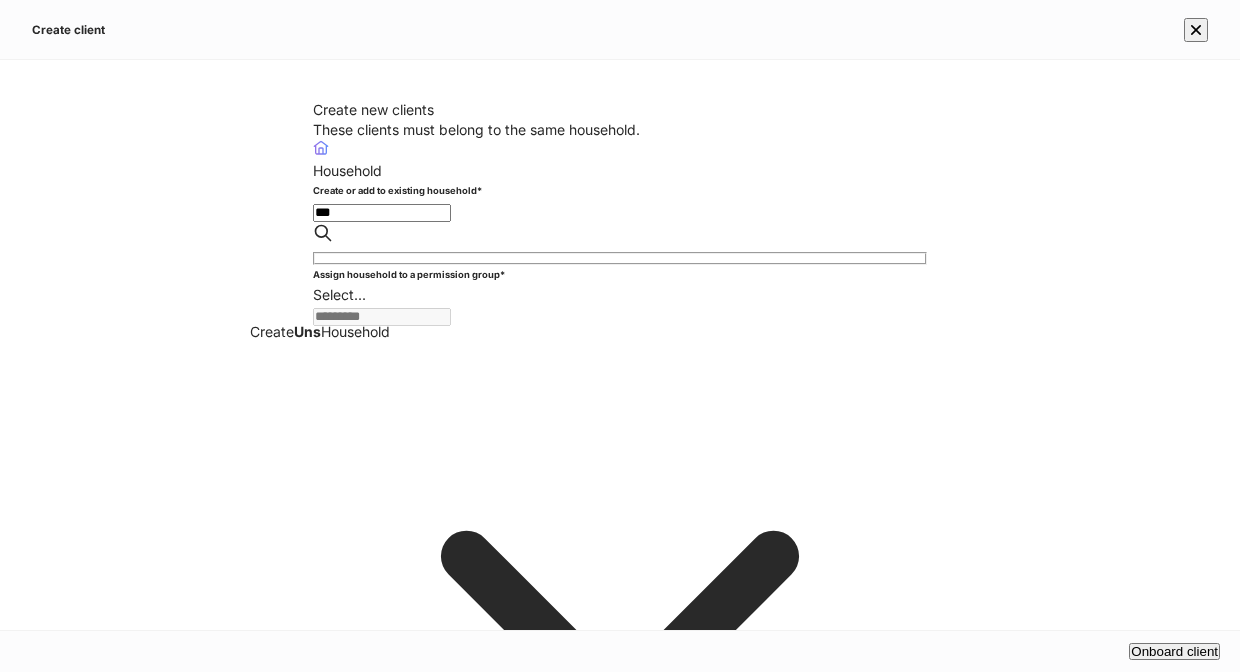 click on "Create  Uns  Household" at bounding box center (620, 332) 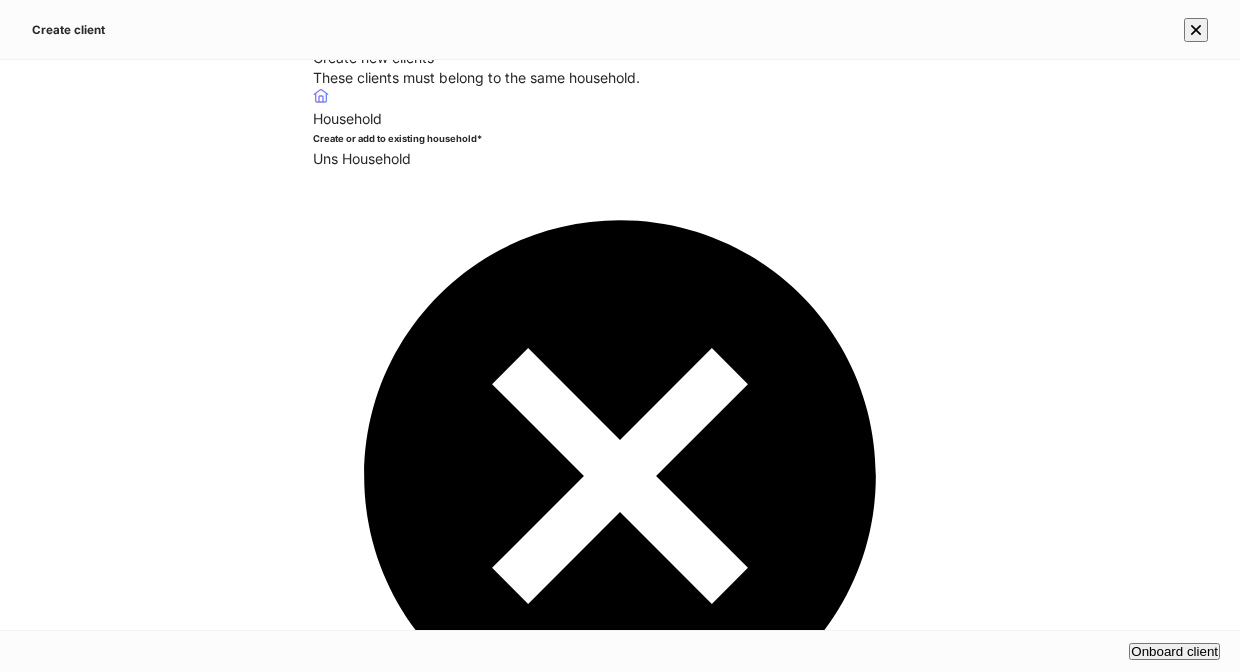 scroll, scrollTop: 134, scrollLeft: 0, axis: vertical 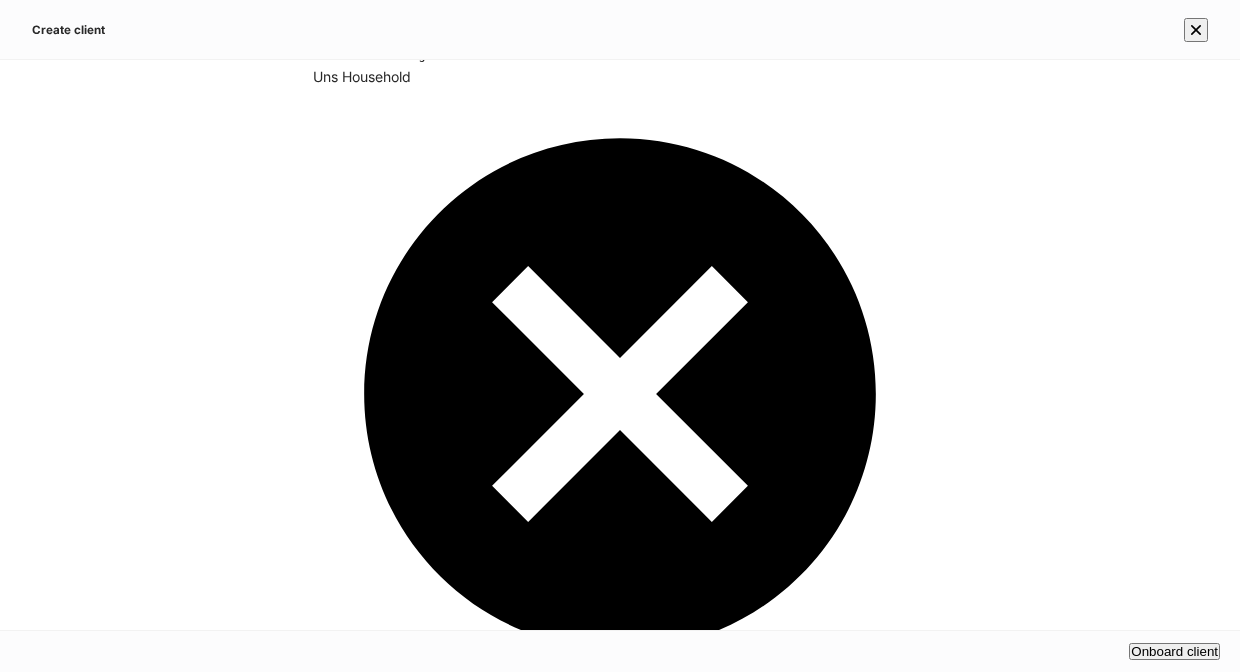 click at bounding box center [382, 2163] 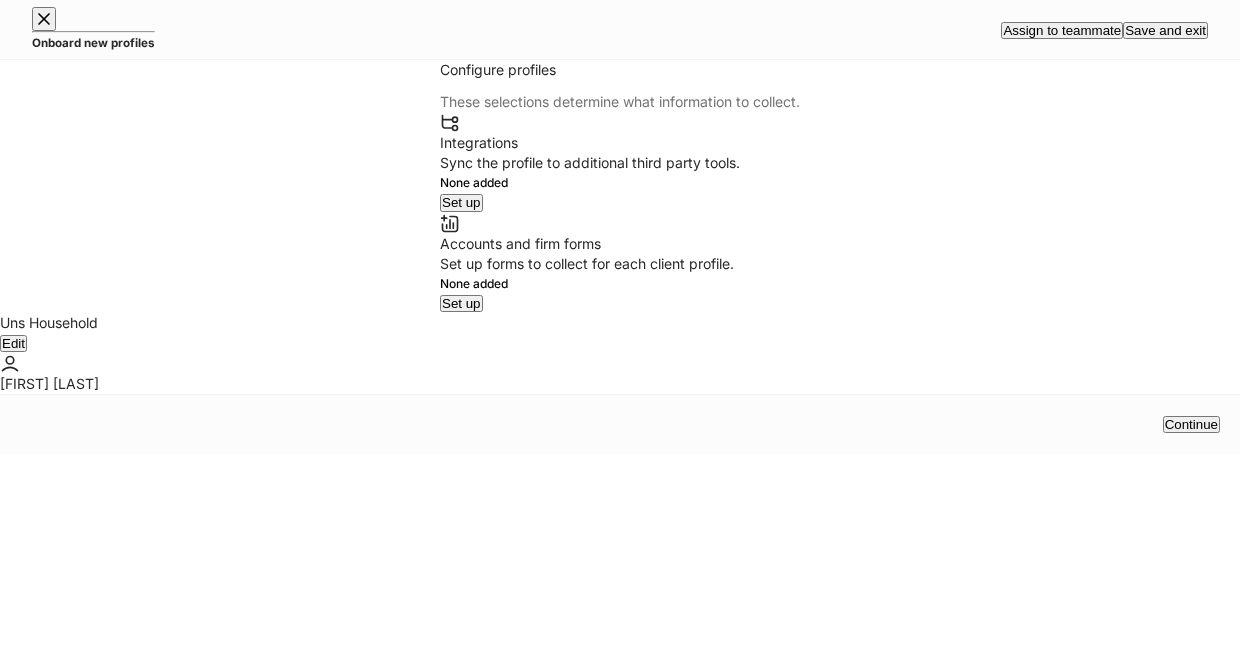 click on "Set up" at bounding box center (461, 303) 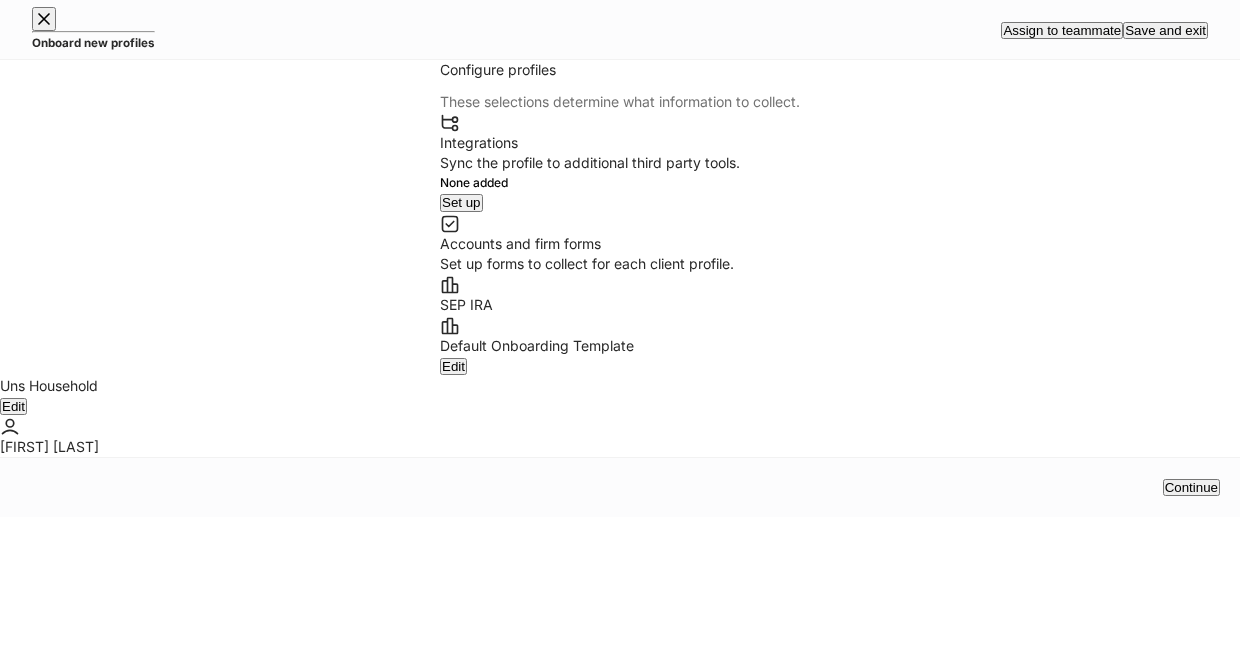 click 